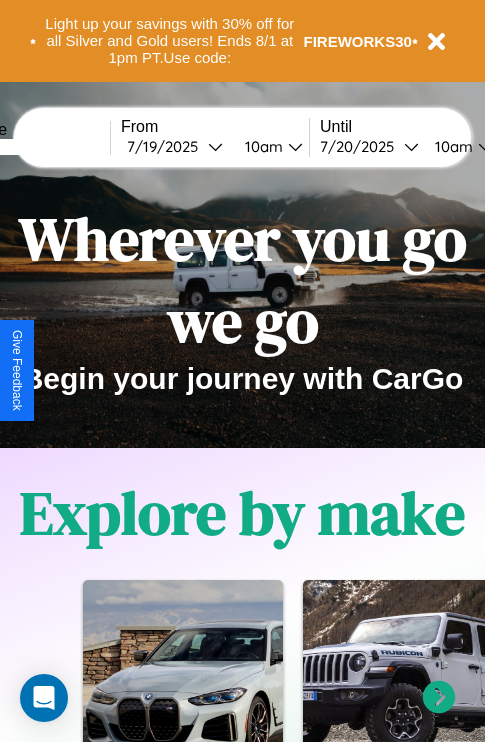 scroll, scrollTop: 0, scrollLeft: 0, axis: both 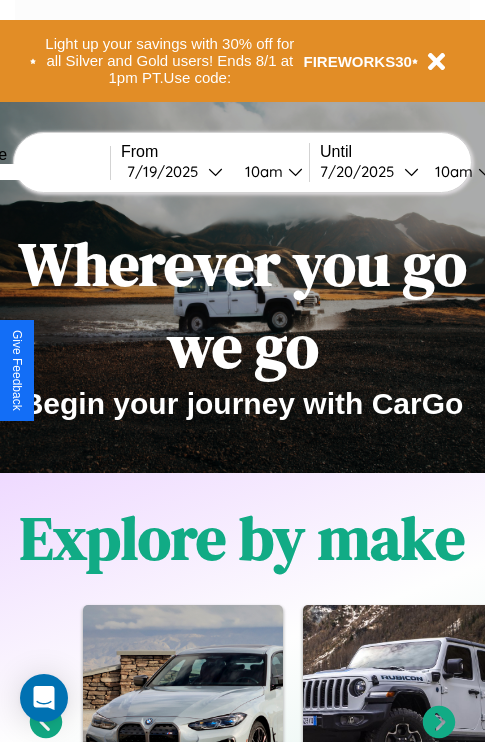 click at bounding box center [35, 172] 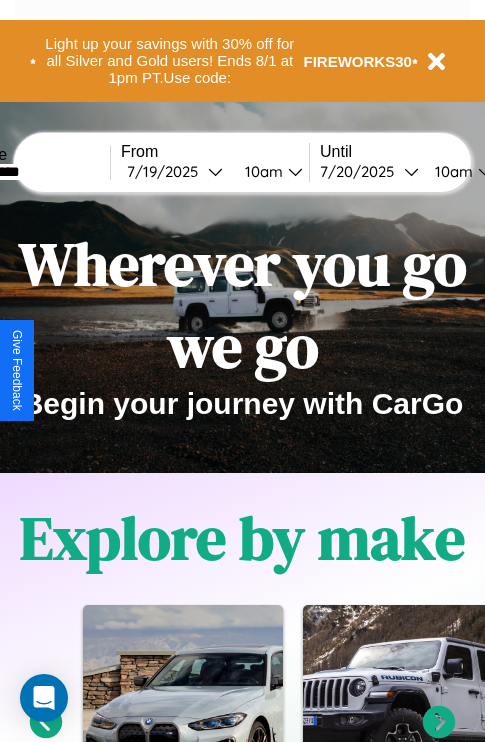 type on "**********" 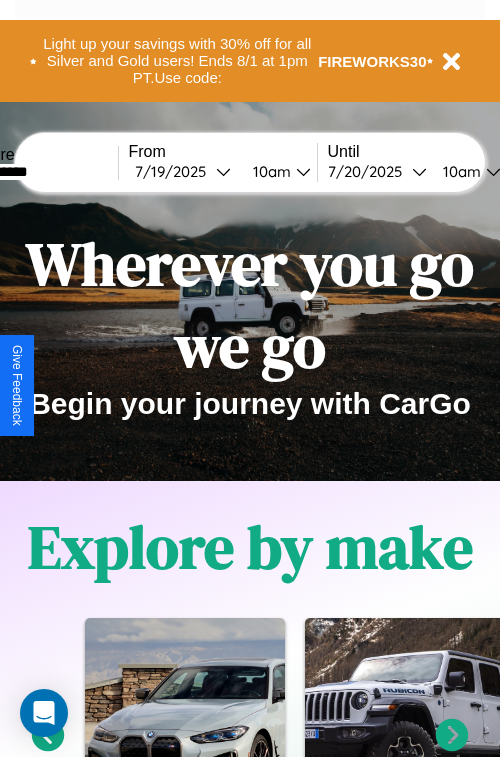 select on "*" 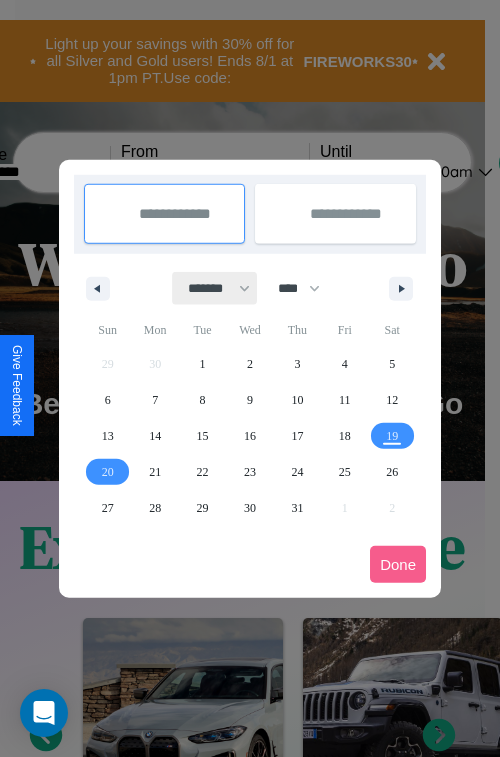 click on "******* ******** ***** ***** *** **** **** ****** ********* ******* ******** ********" at bounding box center (215, 288) 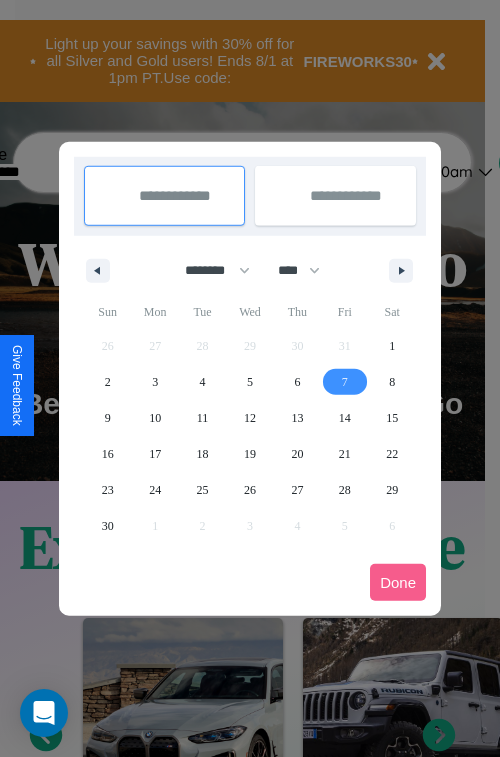 click on "7" at bounding box center [345, 382] 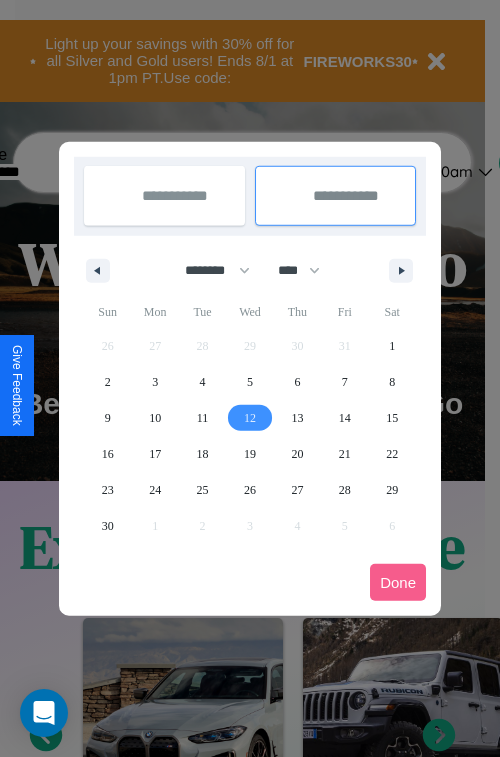 click on "12" at bounding box center (250, 418) 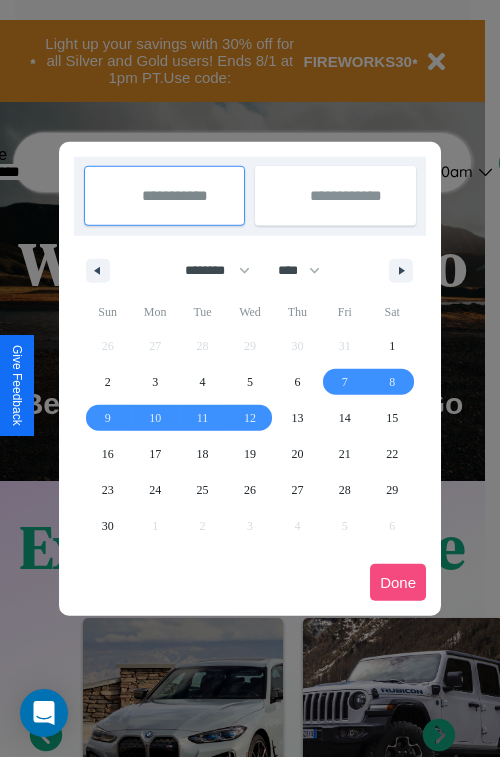 click on "Done" at bounding box center (398, 582) 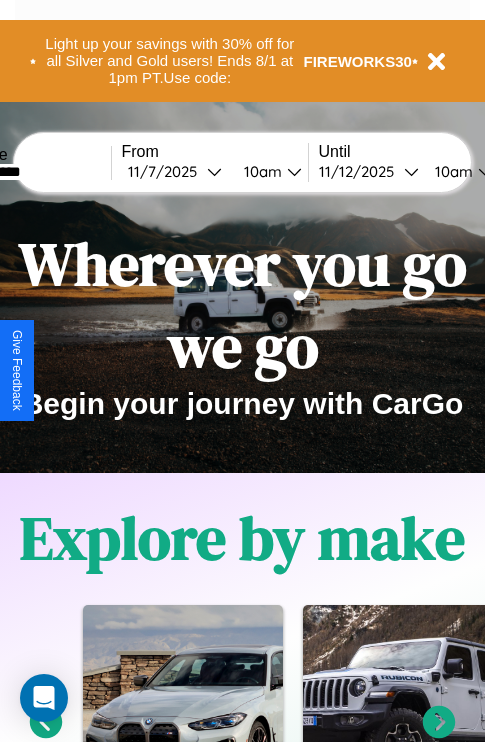 scroll, scrollTop: 0, scrollLeft: 74, axis: horizontal 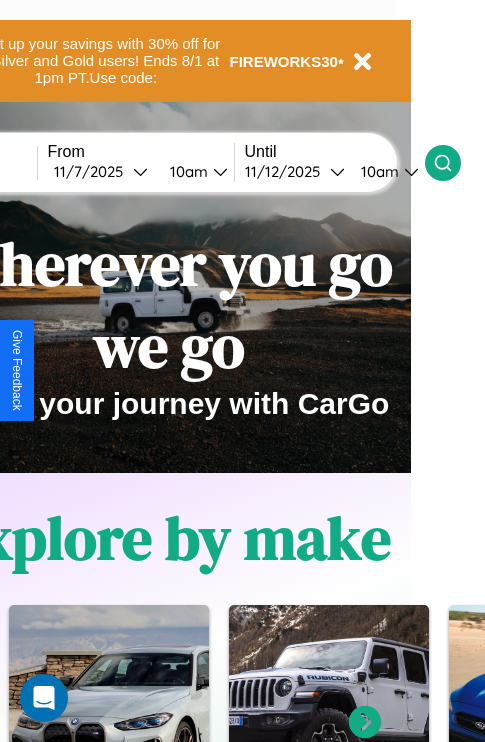 click 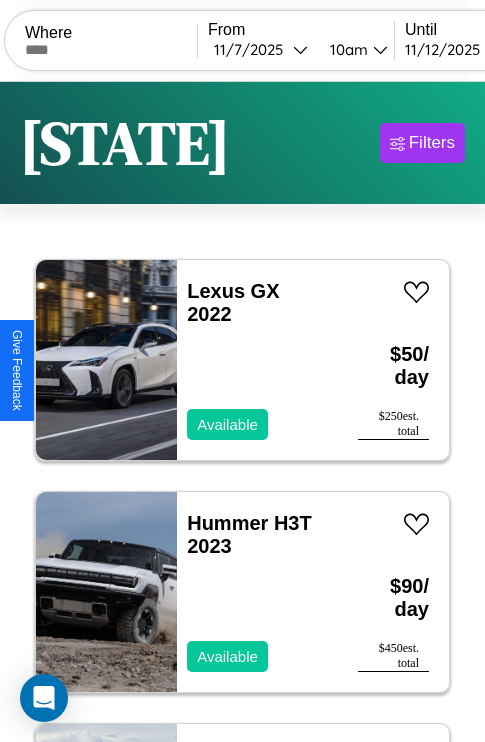 scroll, scrollTop: 95, scrollLeft: 0, axis: vertical 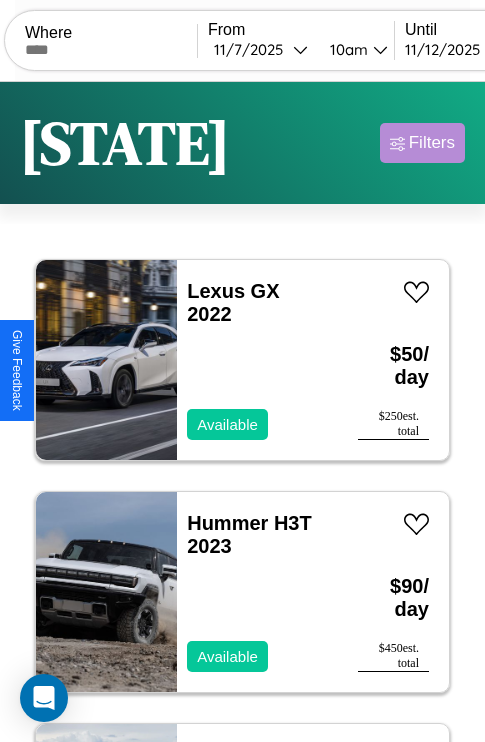 click on "Filters" at bounding box center (432, 143) 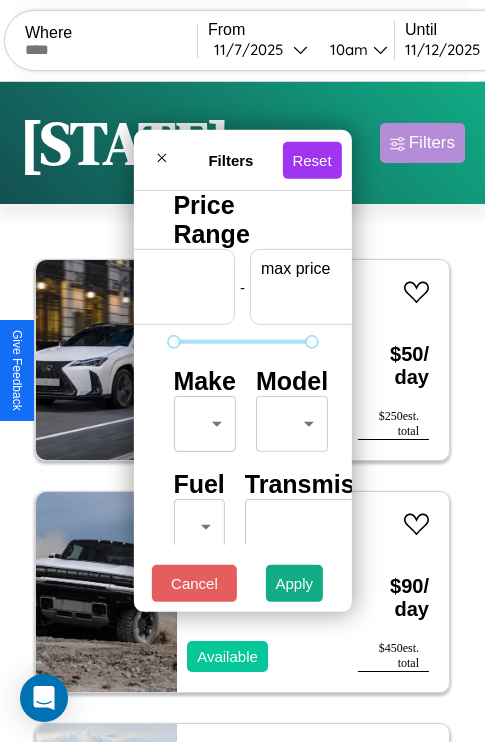 scroll, scrollTop: 0, scrollLeft: 124, axis: horizontal 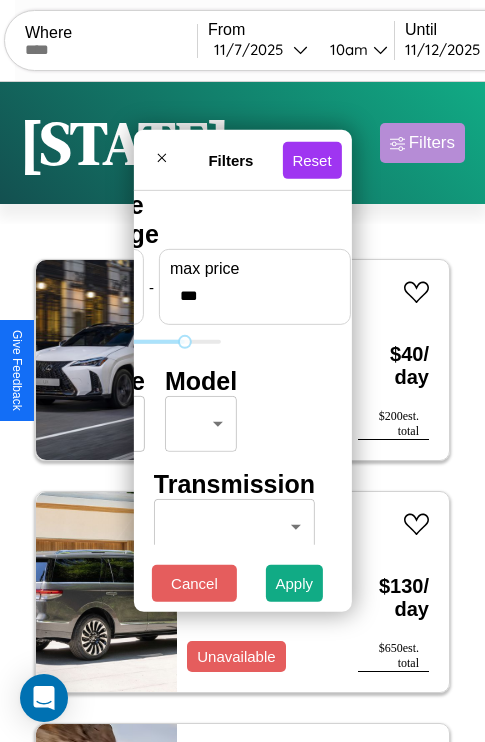 type on "***" 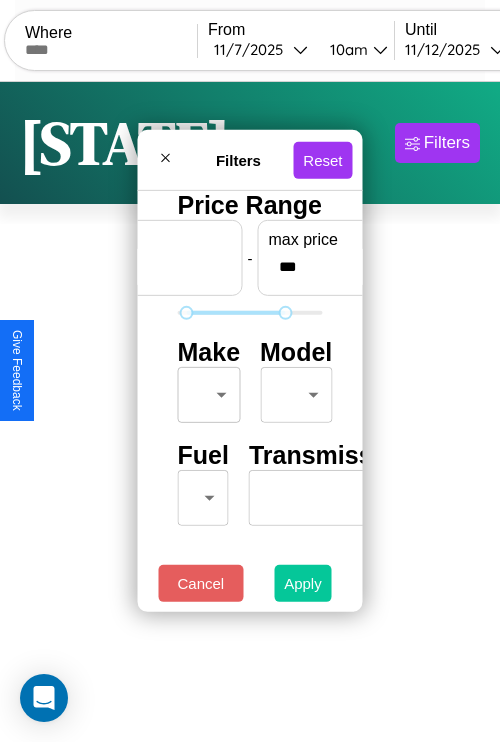 type on "**" 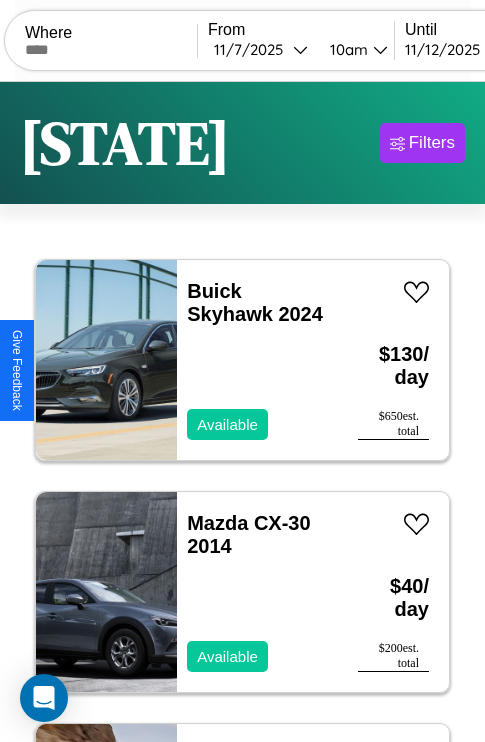 scroll, scrollTop: 66, scrollLeft: 0, axis: vertical 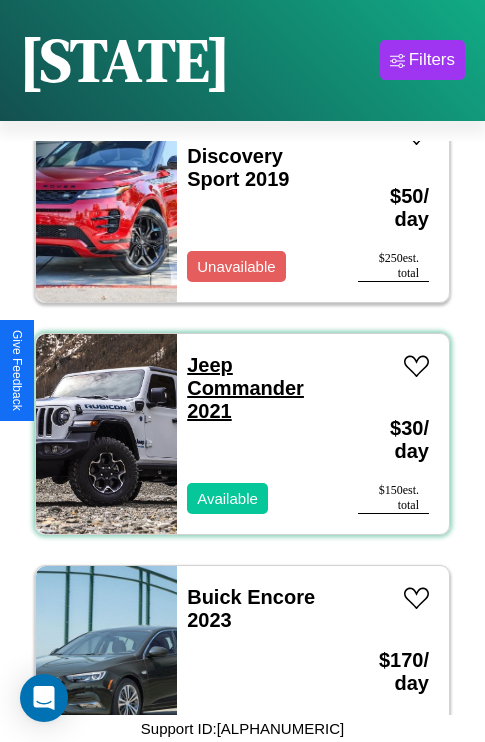 click on "Jeep   Commander   2021" at bounding box center (245, 388) 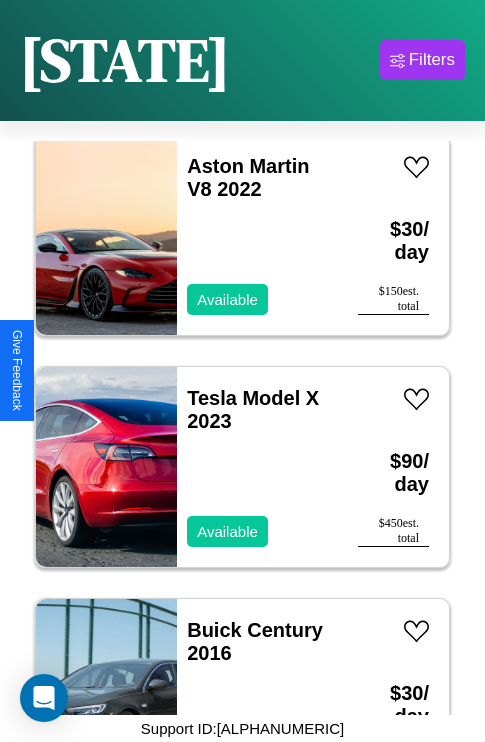 scroll, scrollTop: 2627, scrollLeft: 0, axis: vertical 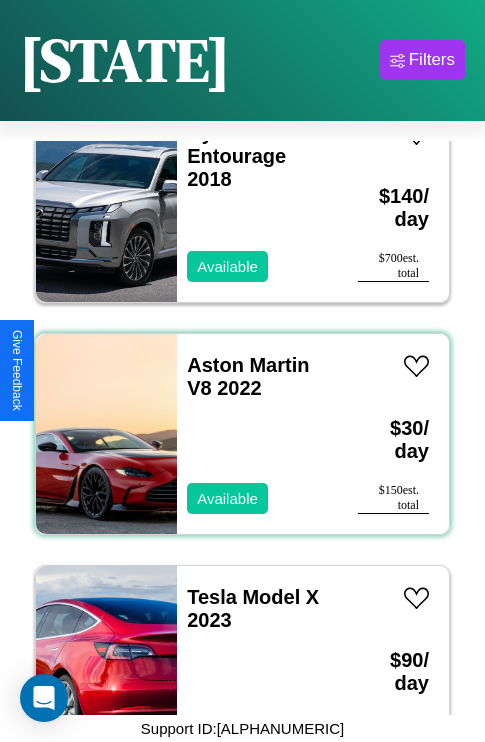 click on "Aston Martin   V8   2022 Available" at bounding box center (257, 434) 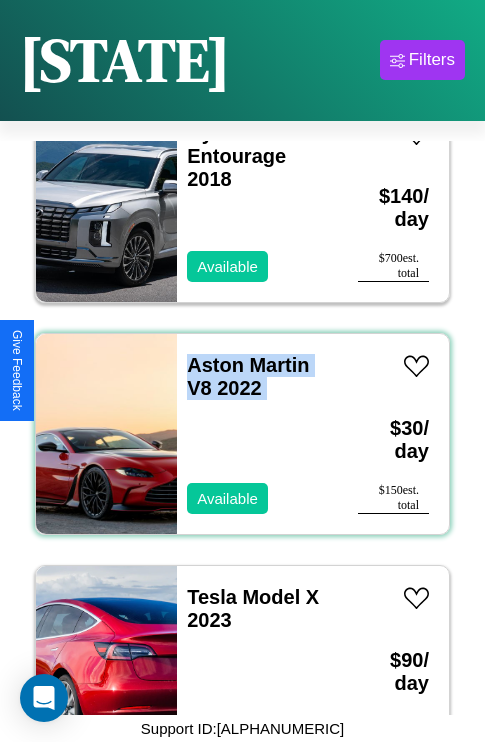 click on "Aston Martin   V8   2022 Available" at bounding box center [257, 434] 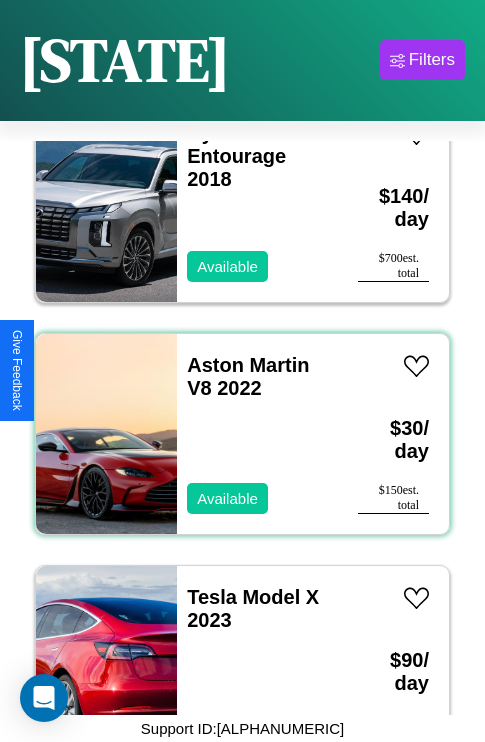 click on "Aston Martin   V8   2022 Available" at bounding box center (257, 434) 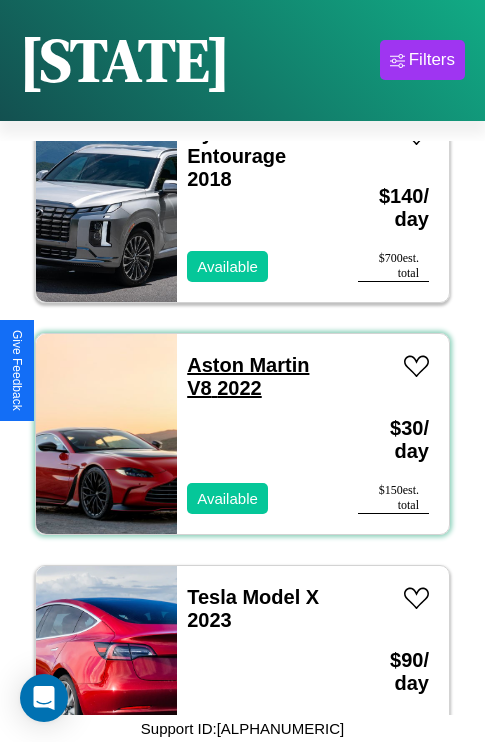 click on "Aston Martin   V8   2022" at bounding box center [248, 376] 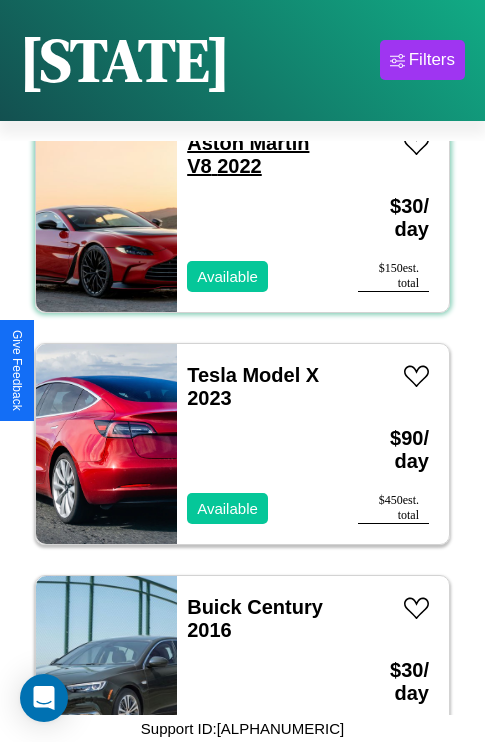 scroll, scrollTop: 2859, scrollLeft: 0, axis: vertical 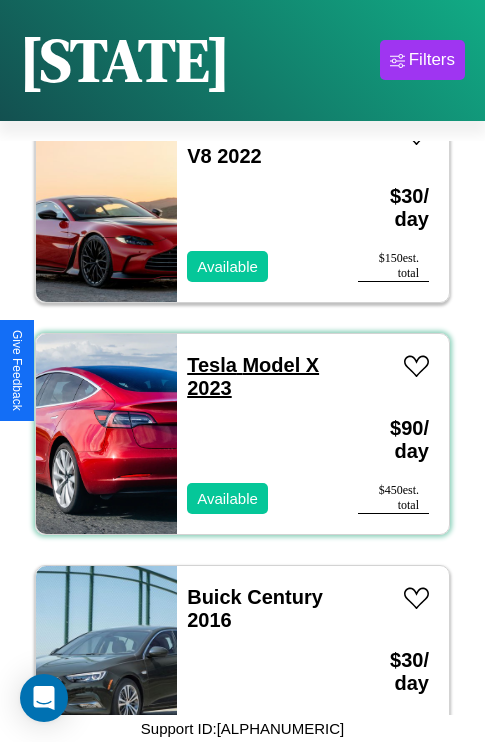 click on "Tesla   Model X   2023" at bounding box center [253, 376] 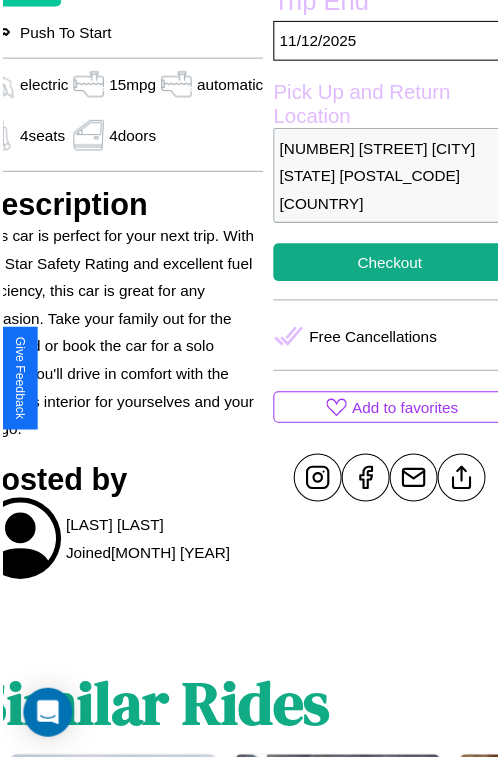 scroll, scrollTop: 519, scrollLeft: 96, axis: both 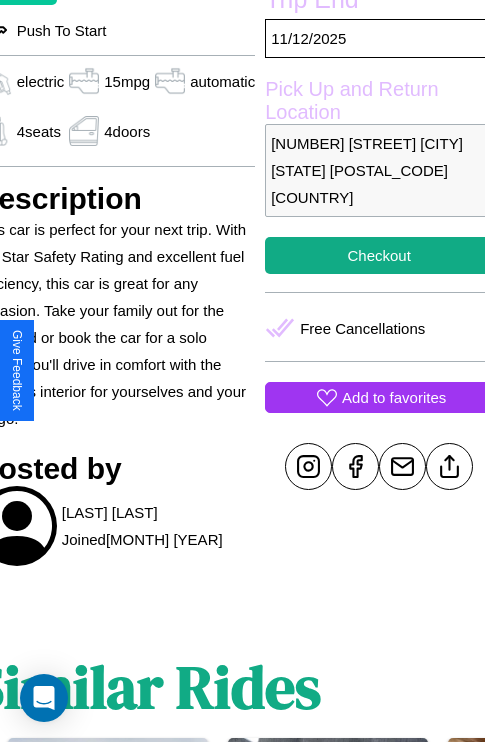 click on "Add to favorites" at bounding box center (394, 397) 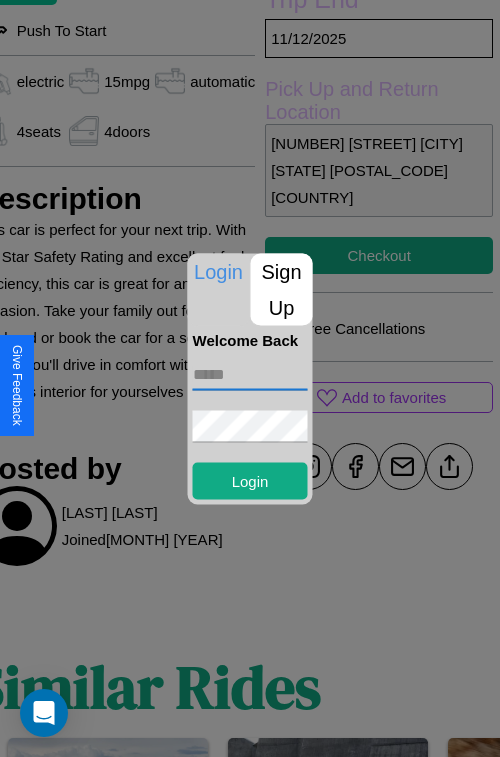 click at bounding box center [250, 374] 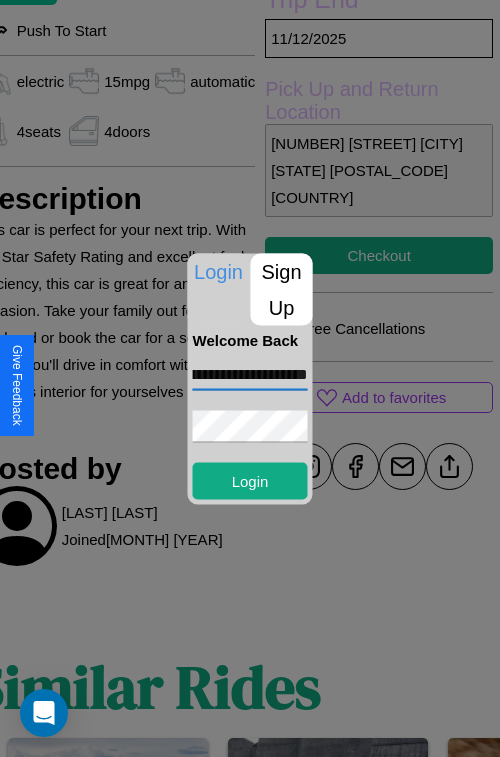 scroll, scrollTop: 0, scrollLeft: 89, axis: horizontal 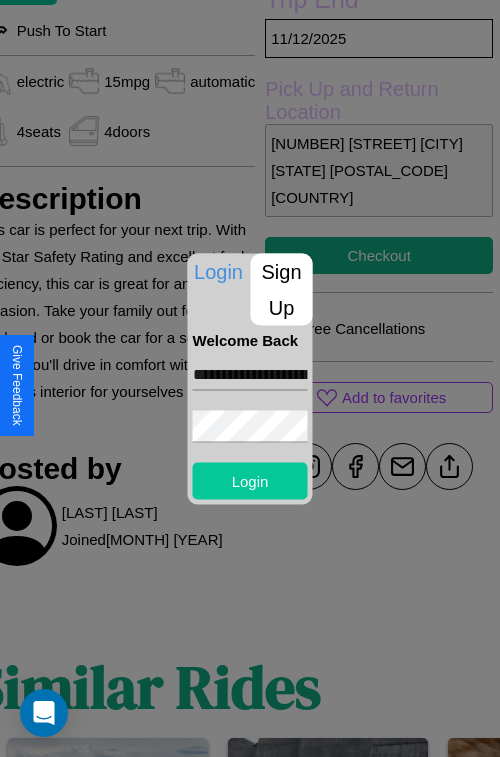 click on "Login" at bounding box center (250, 480) 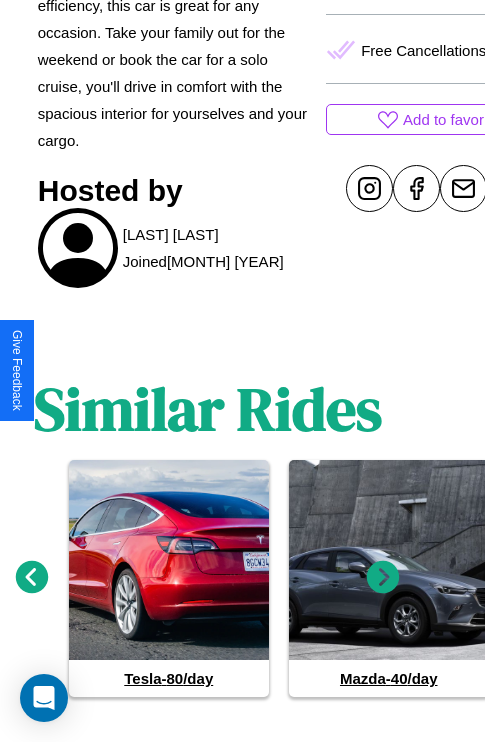 scroll, scrollTop: 819, scrollLeft: 30, axis: both 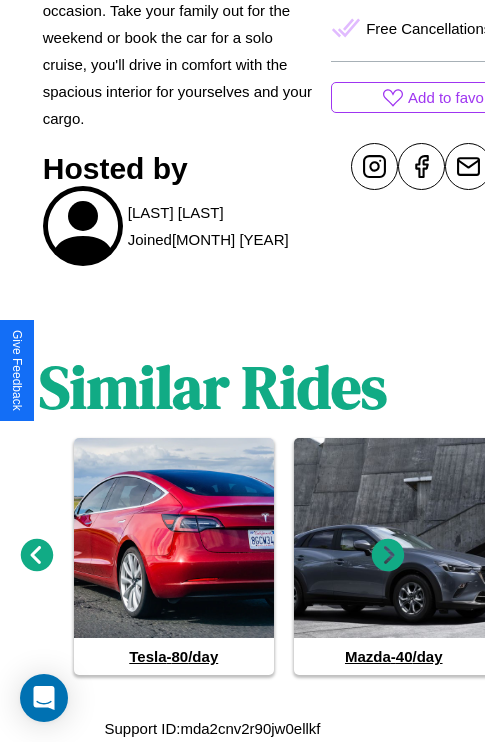 click 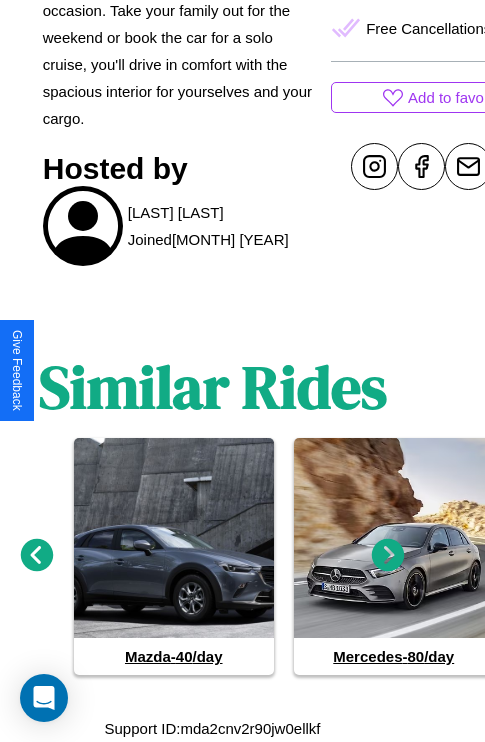 click 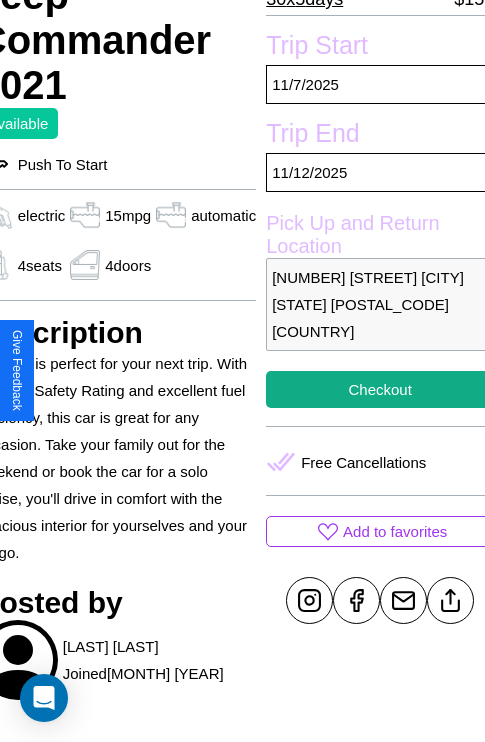 scroll, scrollTop: 377, scrollLeft: 96, axis: both 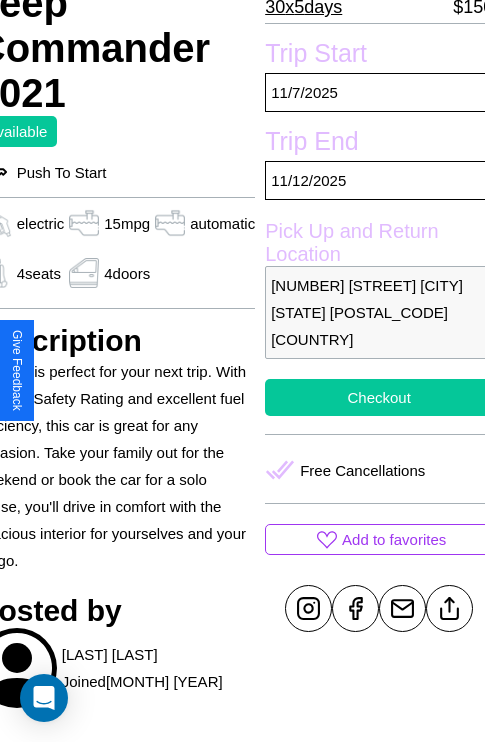 click on "Checkout" at bounding box center (379, 397) 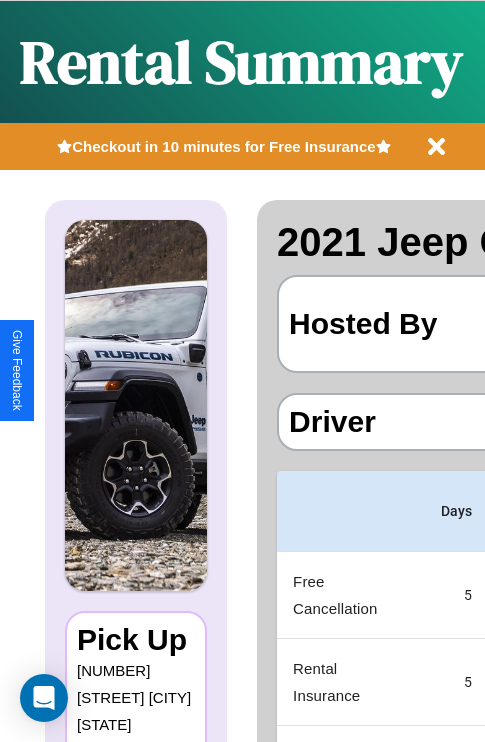scroll, scrollTop: 0, scrollLeft: 387, axis: horizontal 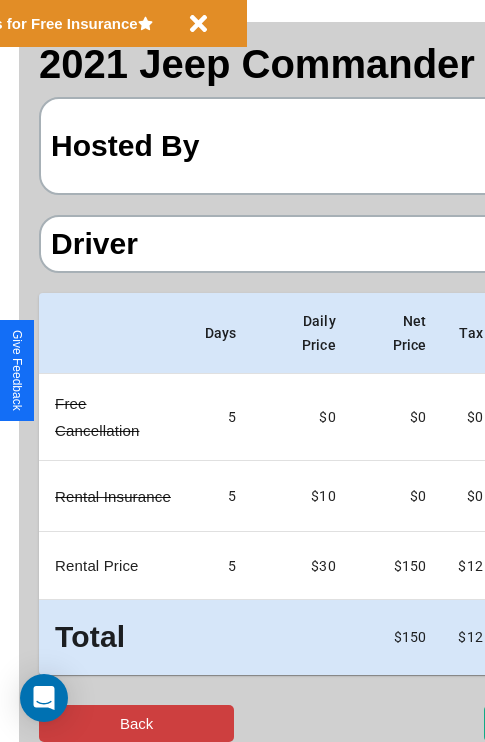 click on "Back" at bounding box center (136, 723) 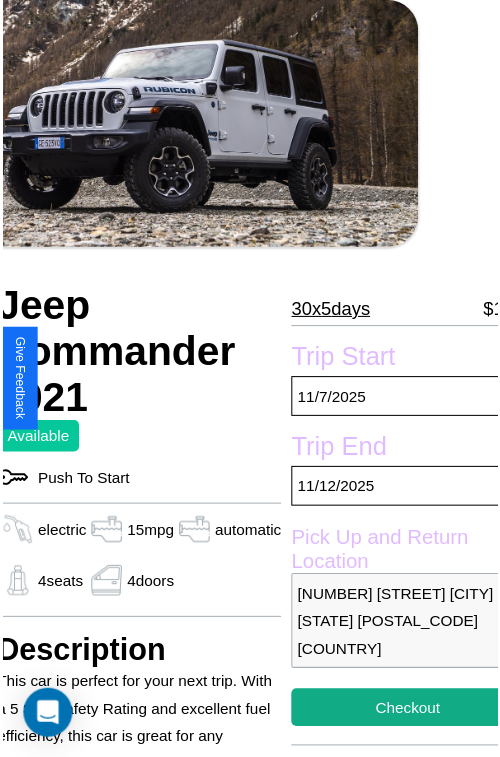 scroll, scrollTop: 99, scrollLeft: 96, axis: both 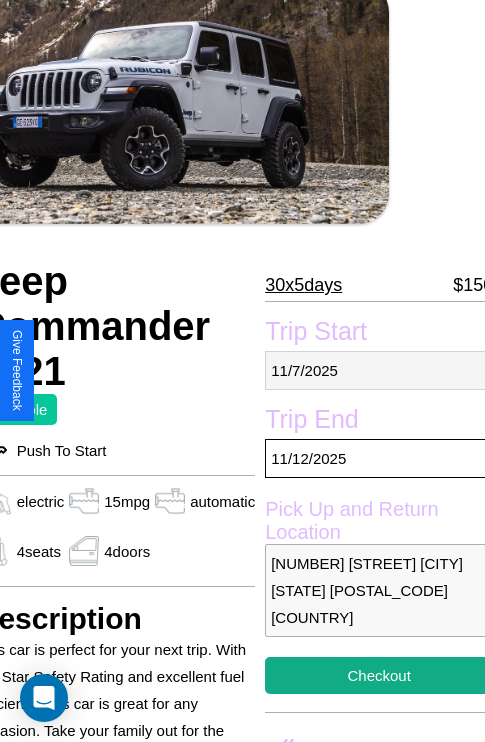 click on "11 / 7 / 2025" at bounding box center (379, 370) 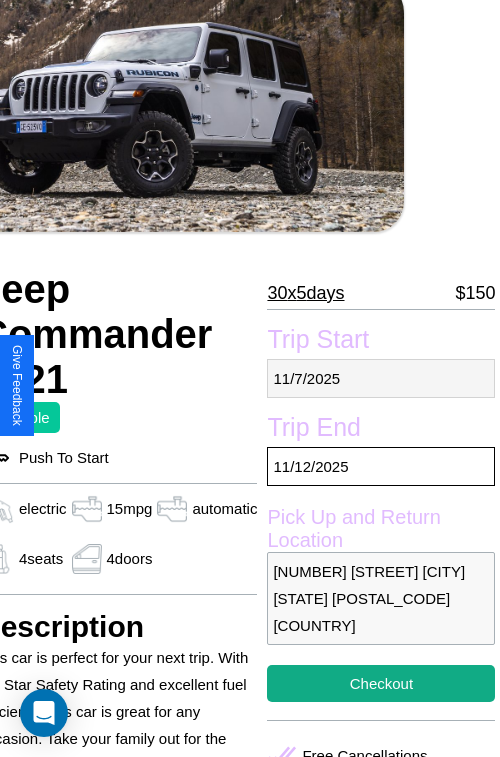 select on "*" 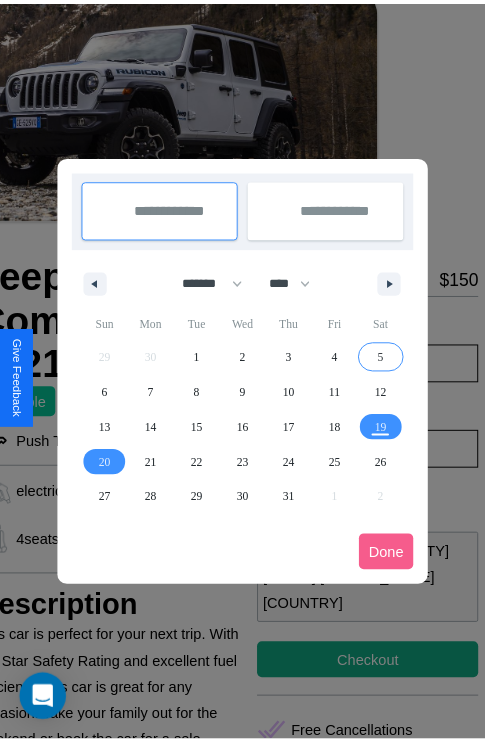 scroll, scrollTop: 0, scrollLeft: 96, axis: horizontal 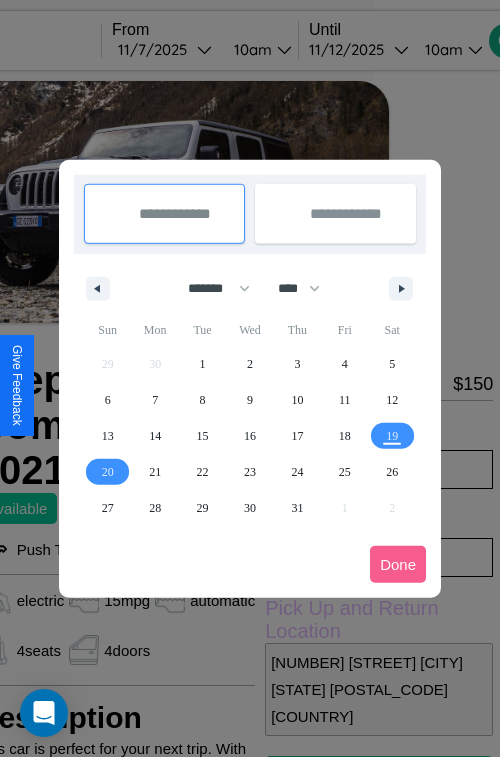 click at bounding box center (250, 378) 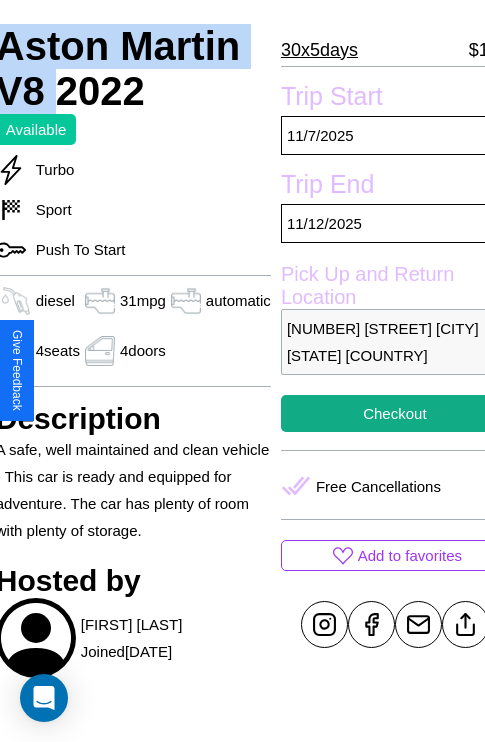 scroll, scrollTop: 499, scrollLeft: 88, axis: both 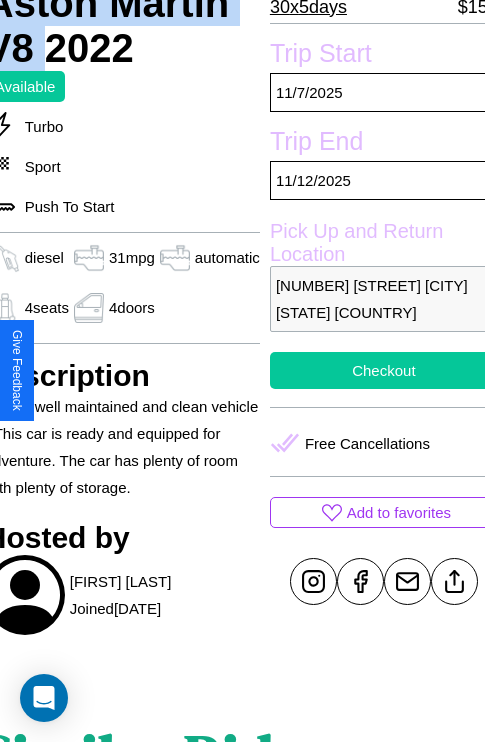 click on "Checkout" at bounding box center (384, 370) 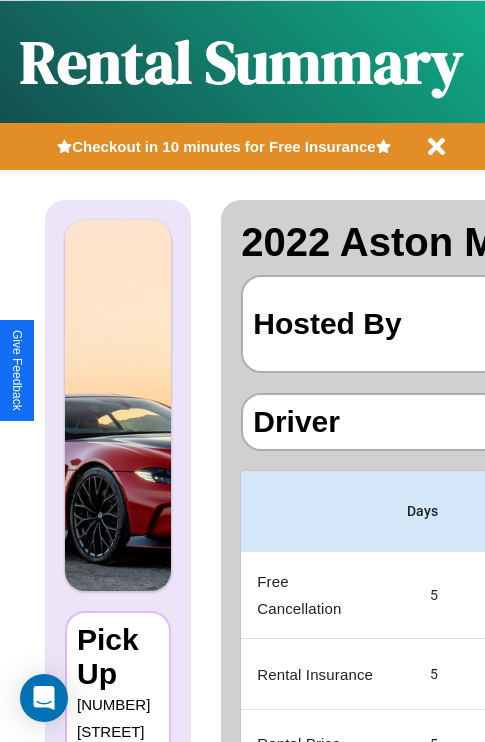 scroll, scrollTop: 0, scrollLeft: 387, axis: horizontal 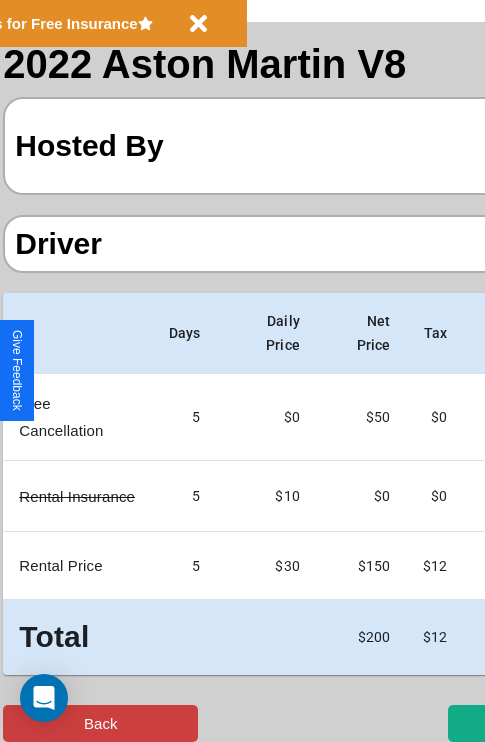 click on "Back" at bounding box center [100, 723] 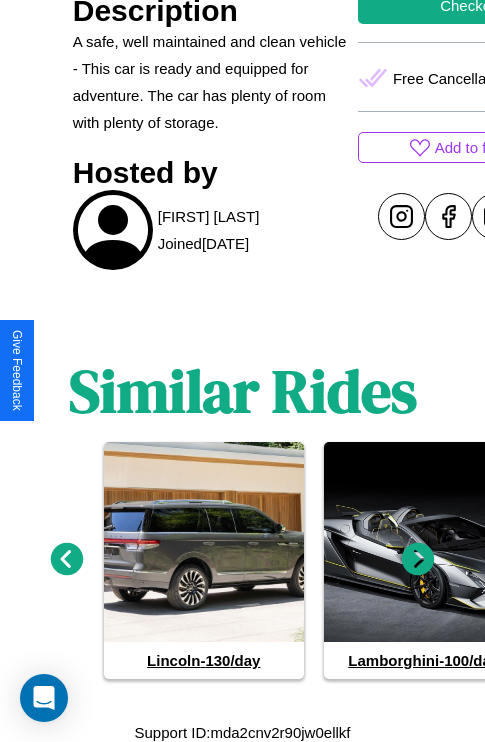 scroll, scrollTop: 868, scrollLeft: 0, axis: vertical 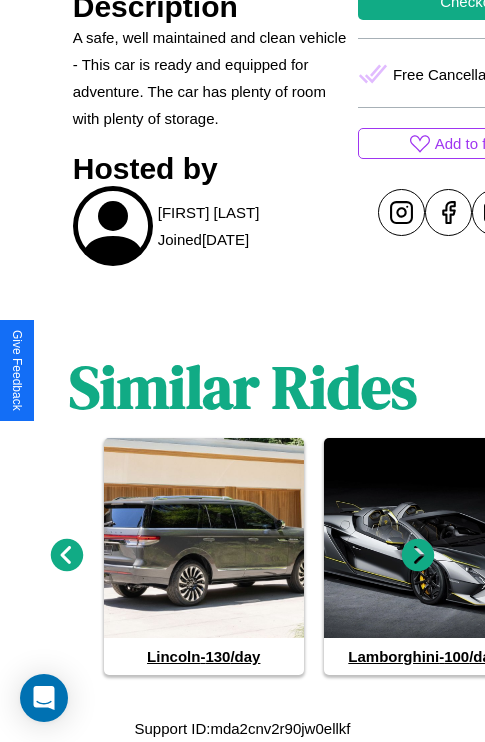 click 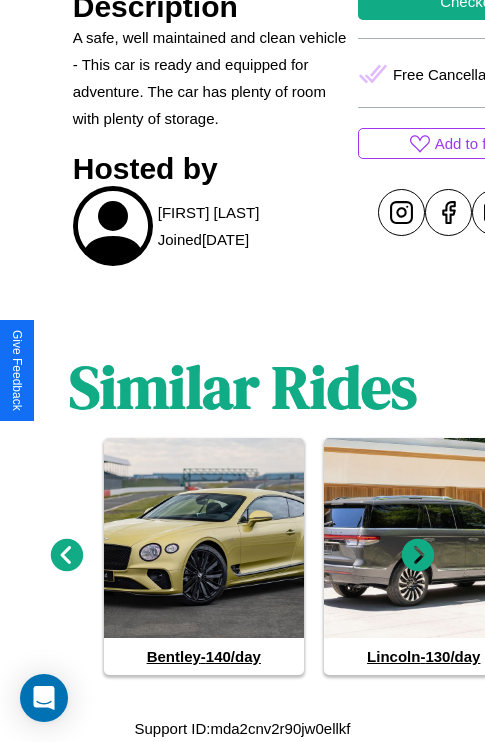 click 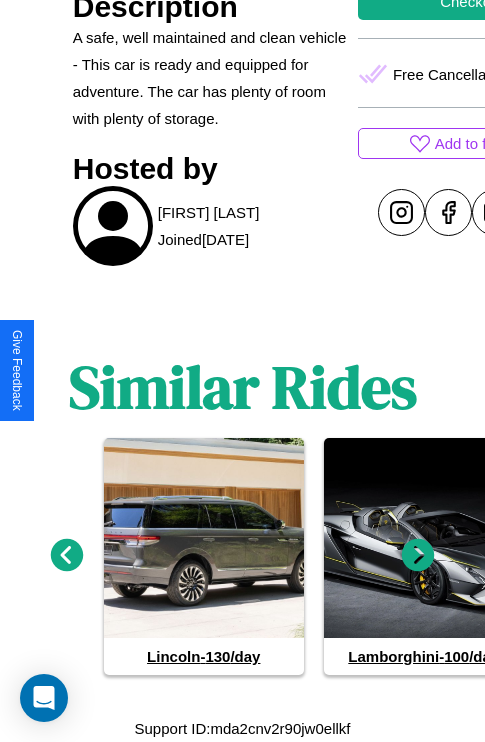 click 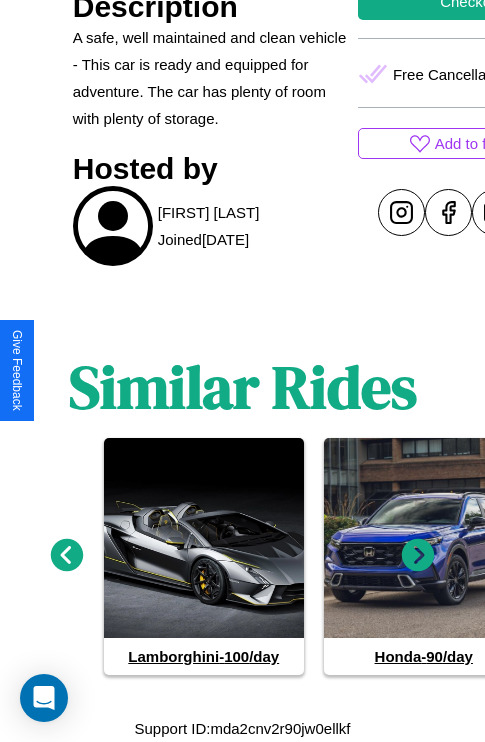 click 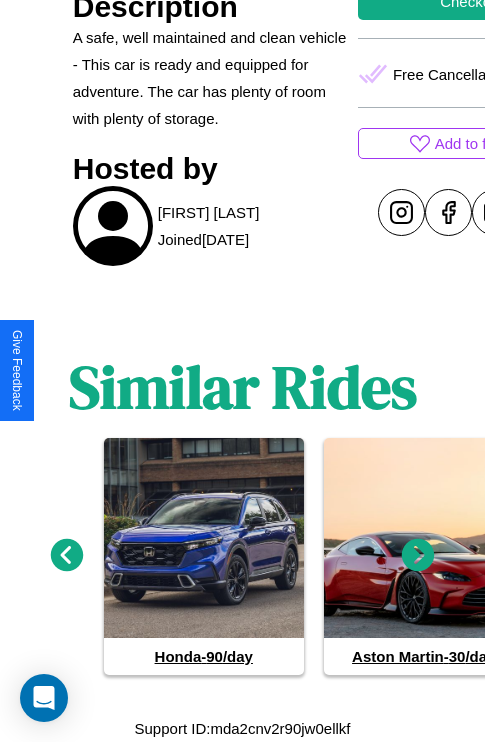 click 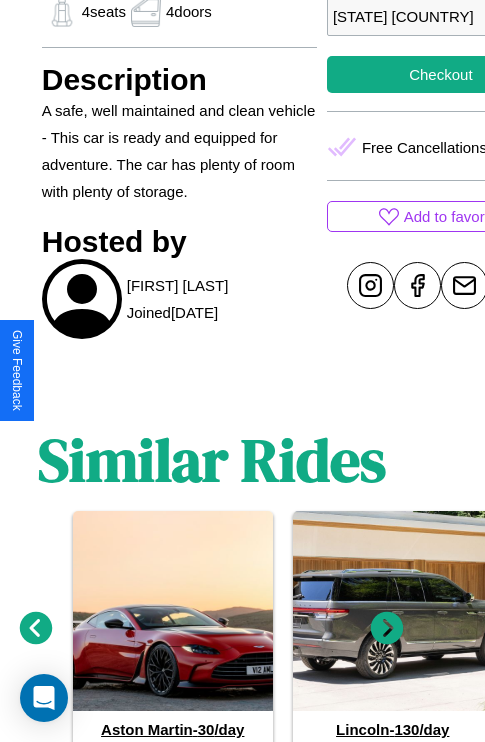 scroll, scrollTop: 710, scrollLeft: 68, axis: both 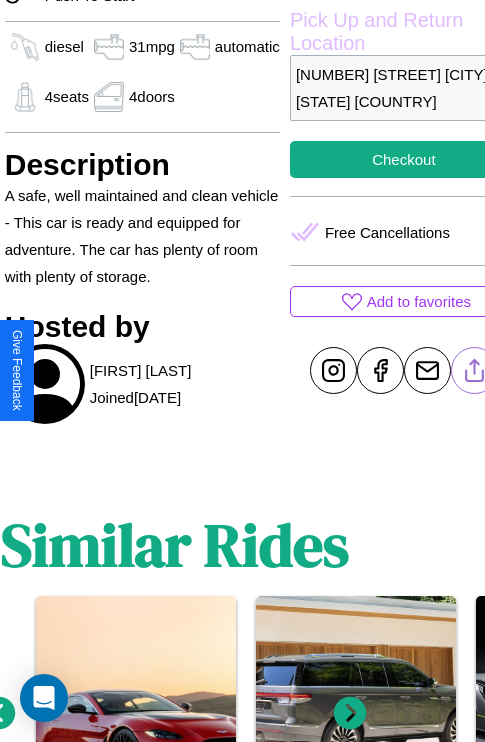 click 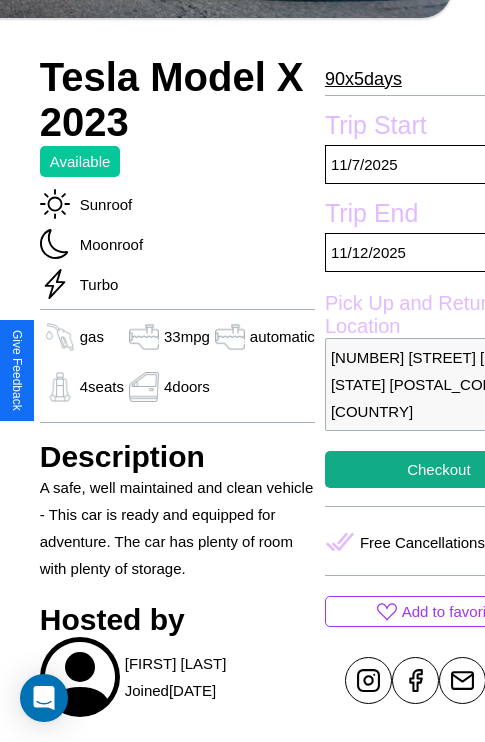 scroll, scrollTop: 646, scrollLeft: 64, axis: both 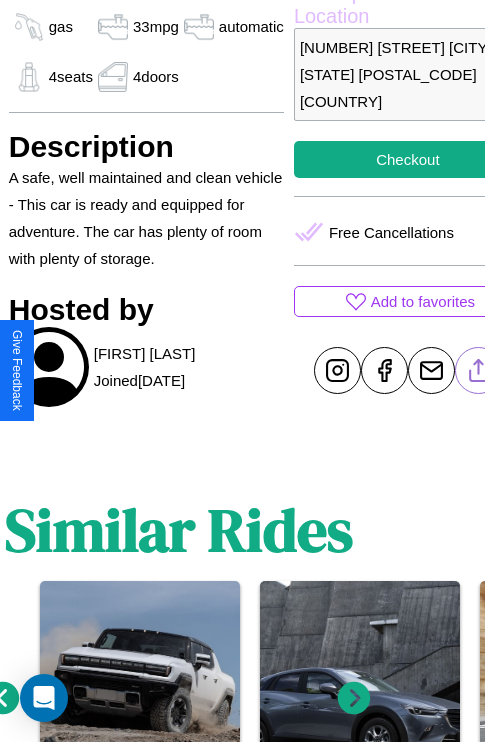 click 